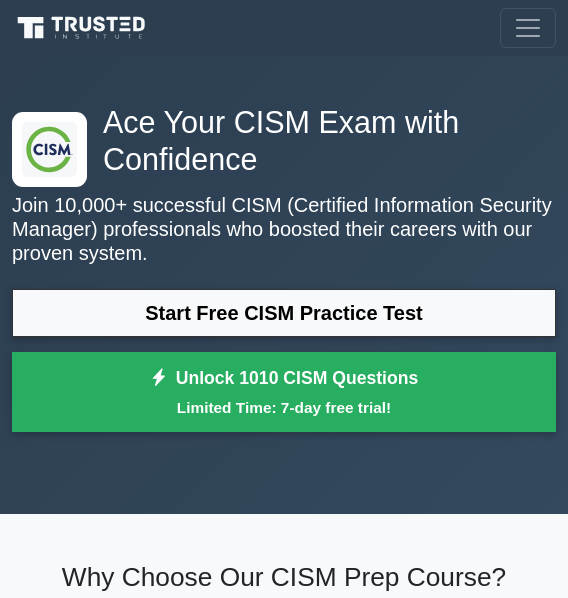 scroll, scrollTop: 0, scrollLeft: 0, axis: both 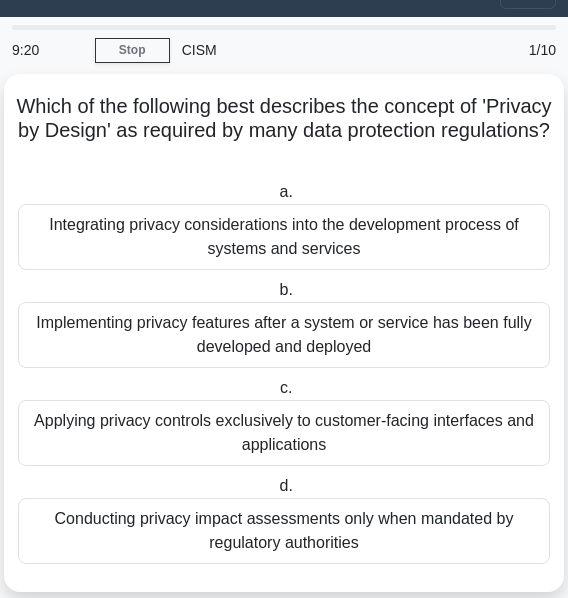 click on "Integrating privacy considerations into the development process of systems and services" at bounding box center (284, 237) 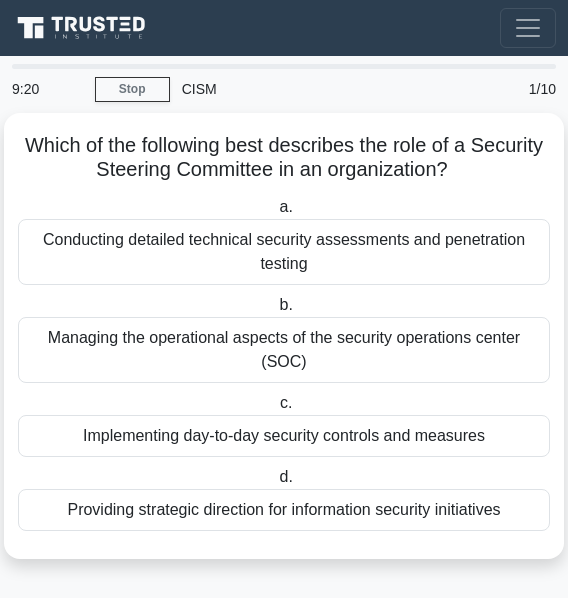scroll, scrollTop: 0, scrollLeft: 0, axis: both 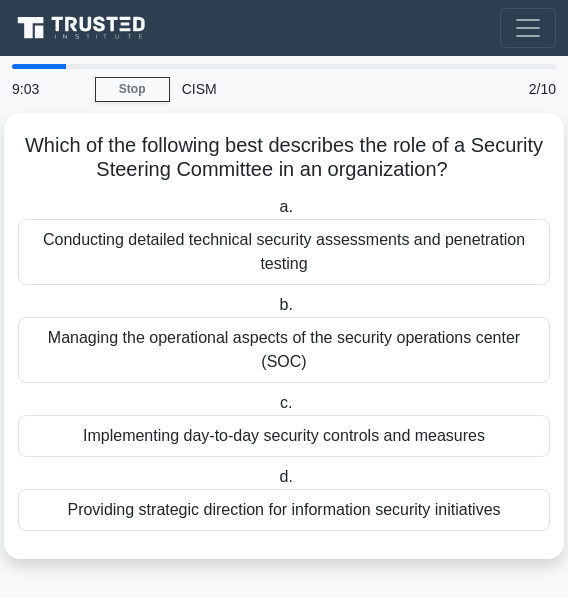 click on "Providing strategic direction for information security initiatives" at bounding box center [284, 510] 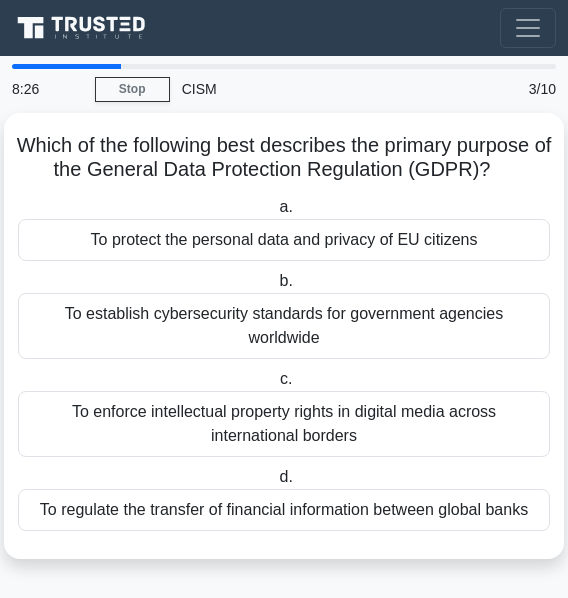 click on "To protect the personal data and privacy of EU citizens" at bounding box center (284, 240) 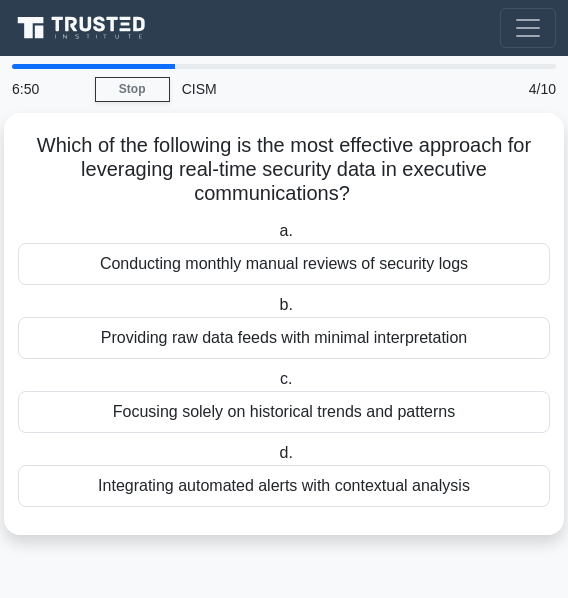 click on "Integrating automated alerts with contextual analysis" at bounding box center [284, 486] 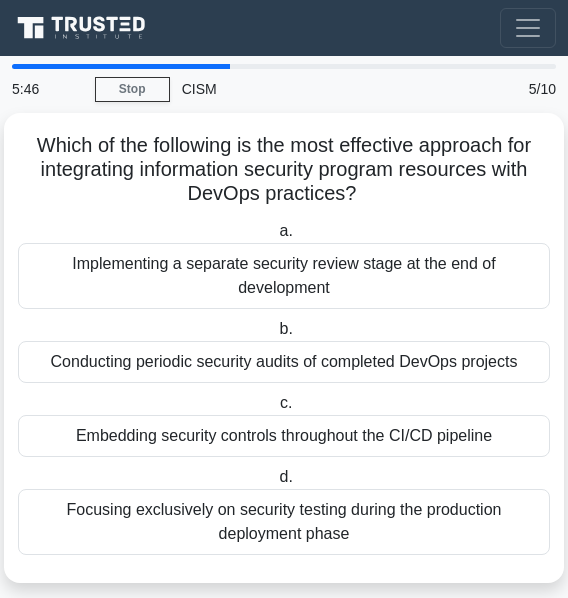 click on "Embedding security controls throughout the CI/CD pipeline" at bounding box center (284, 436) 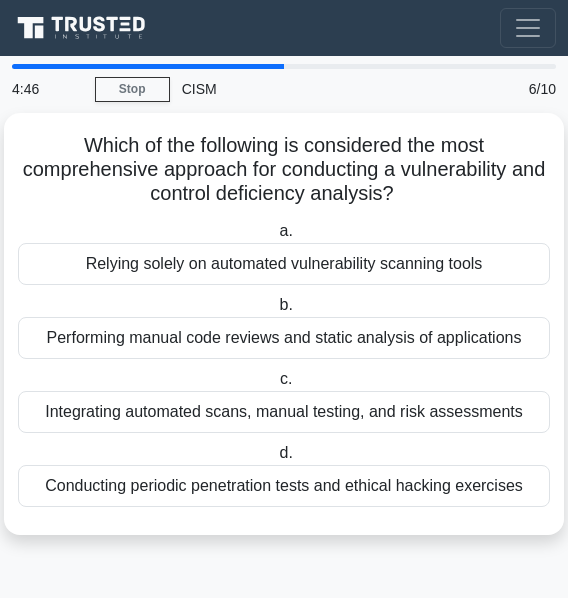 click on "Integrating automated scans, manual testing, and risk assessments" at bounding box center (284, 412) 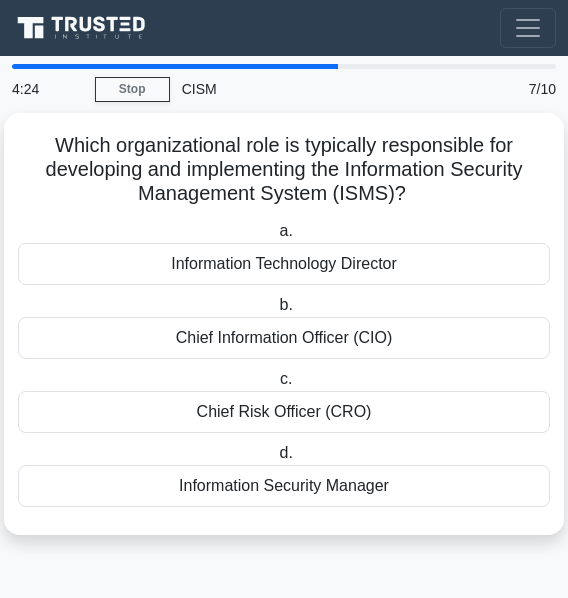 click on "Chief Information Officer (CIO)" at bounding box center (284, 338) 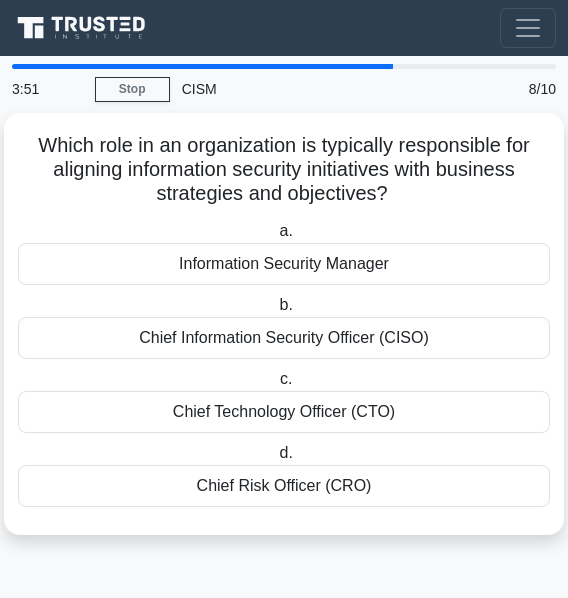 click on "Chief Information Security Officer (CISO)" at bounding box center [284, 338] 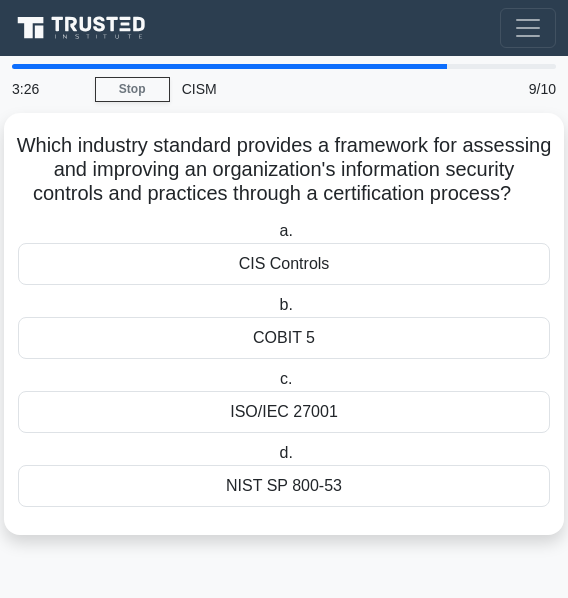 click on "ISO/IEC 27001" at bounding box center (284, 412) 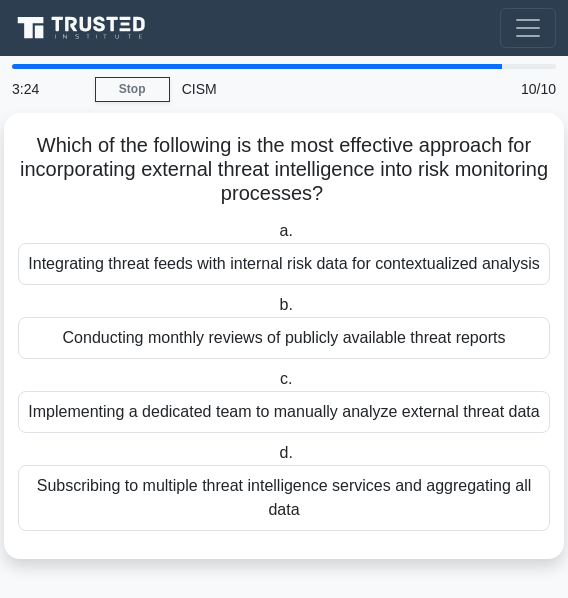 scroll, scrollTop: 15, scrollLeft: 0, axis: vertical 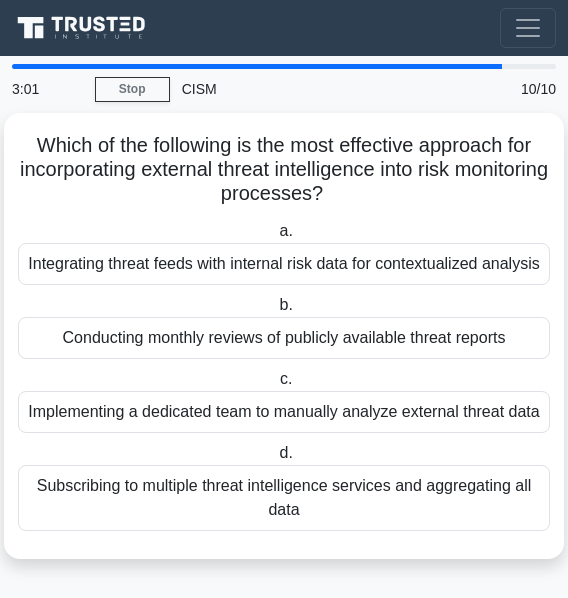click on "Subscribing to multiple threat intelligence services and aggregating all data" at bounding box center (284, 498) 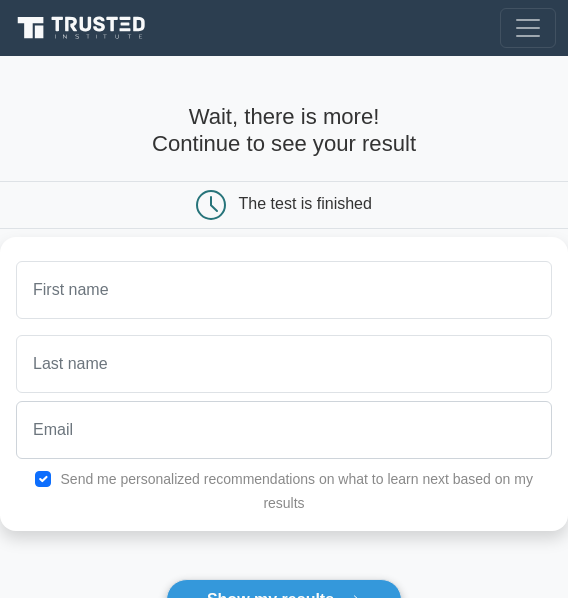 scroll, scrollTop: 0, scrollLeft: 0, axis: both 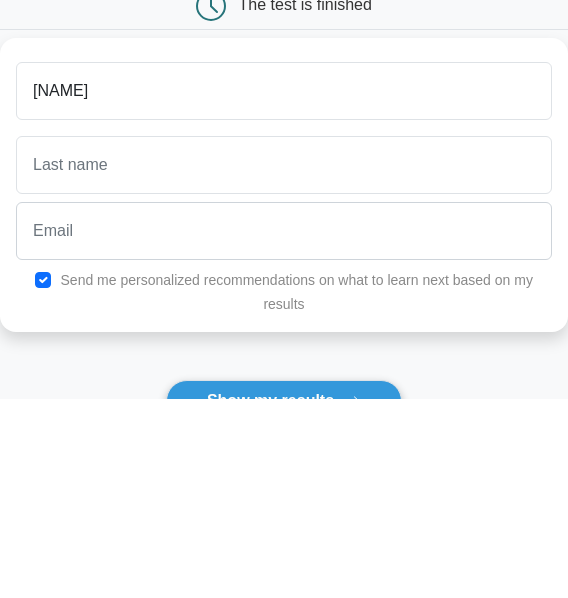 type on "[FIRST]" 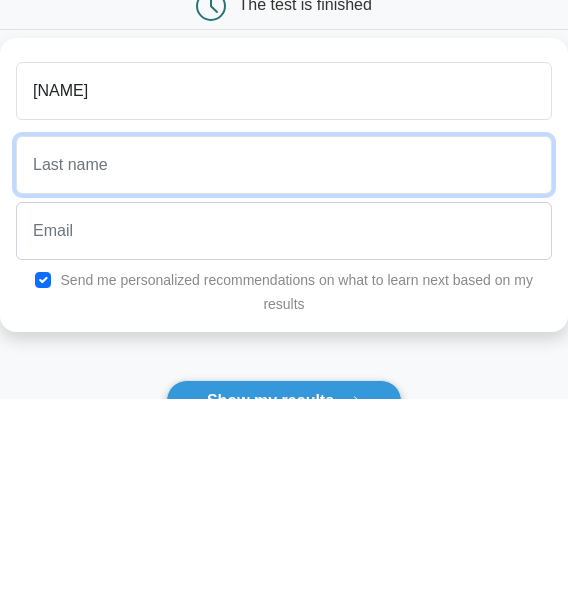 click at bounding box center [284, 364] 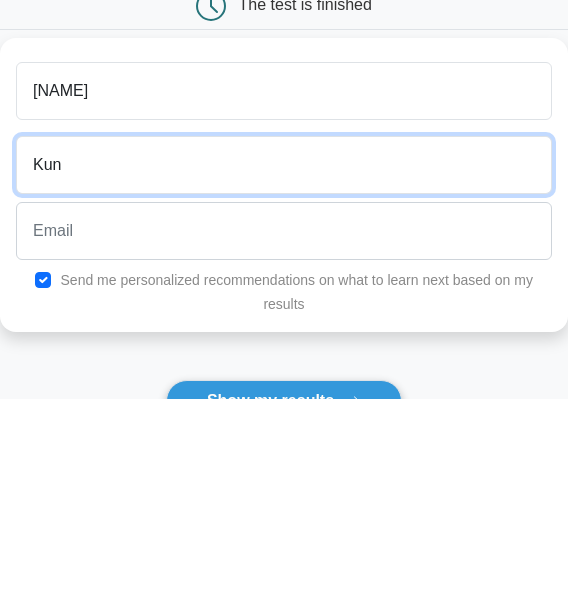 type on "Kun" 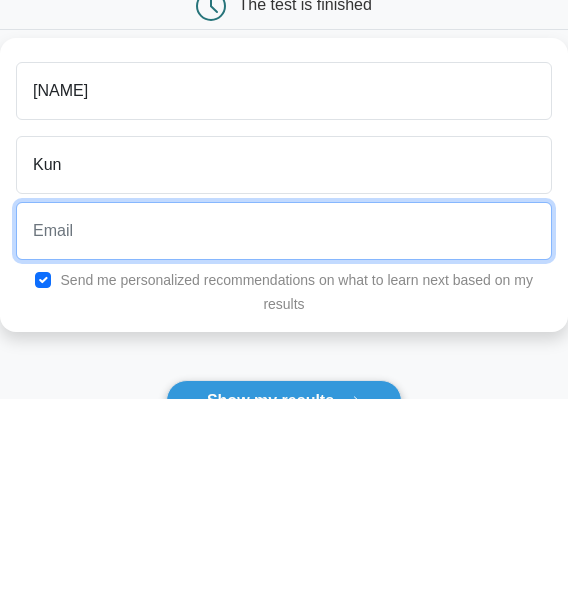 click at bounding box center (284, 430) 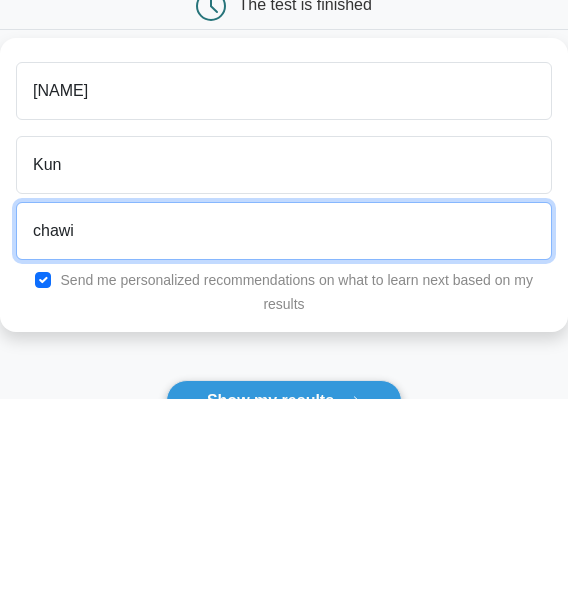 type on "chawi" 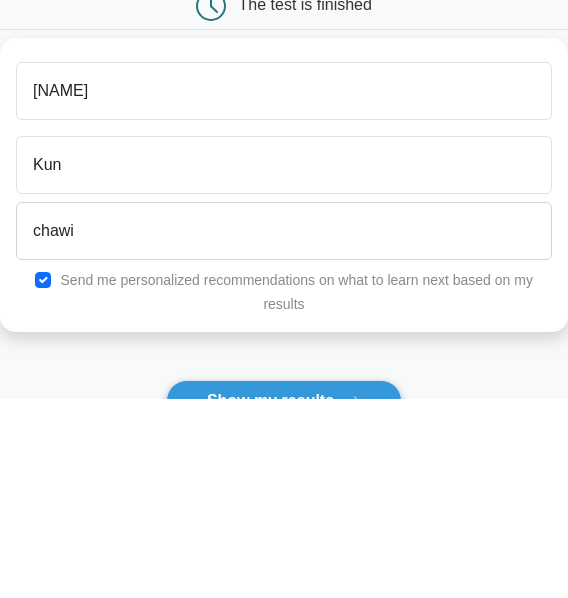 click on "Send me personalized recommendations on what to learn next based on my results" at bounding box center [297, 491] 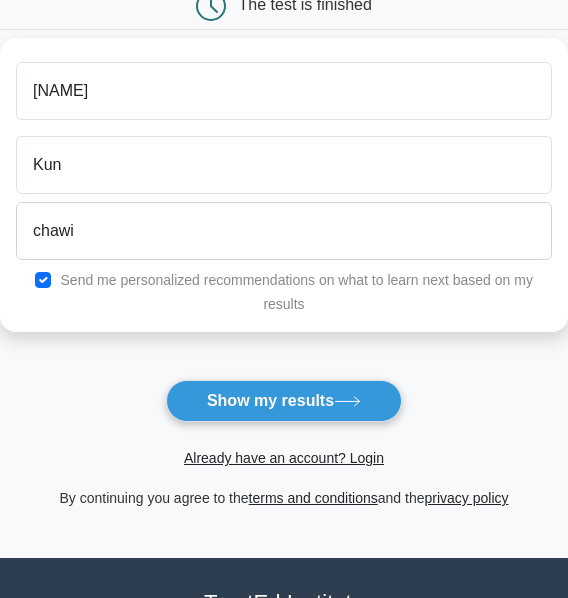 click on "Send me personalized recommendations on what to learn next based on my results" at bounding box center [297, 292] 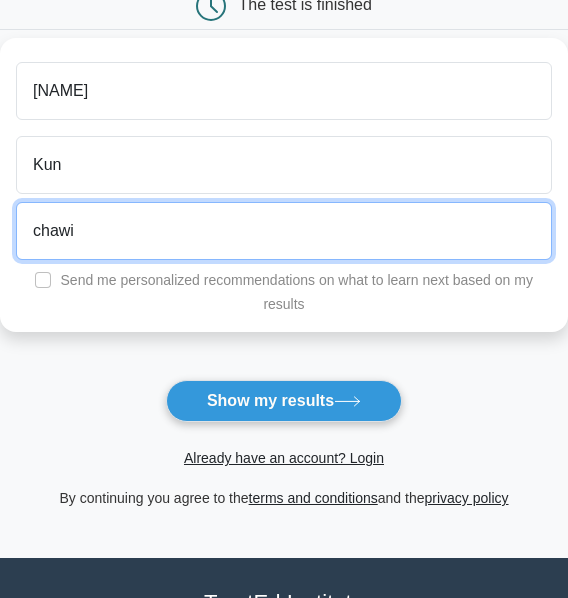 click on "chawi" at bounding box center (284, 231) 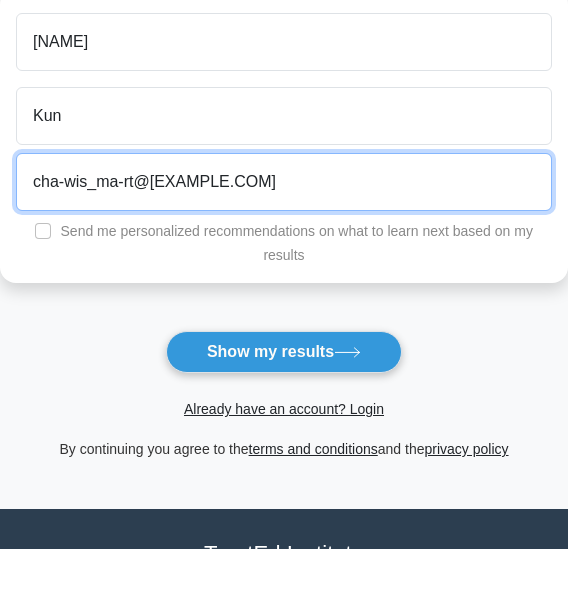 scroll, scrollTop: 199, scrollLeft: 12, axis: both 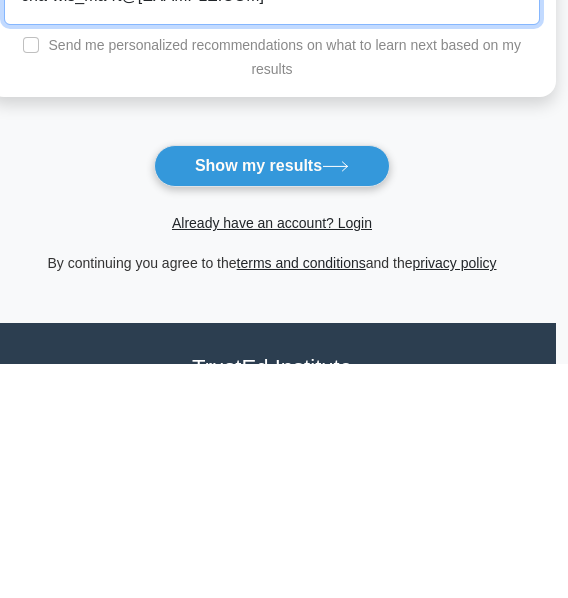type on "cha-wis_ma-rt@hotmail.com" 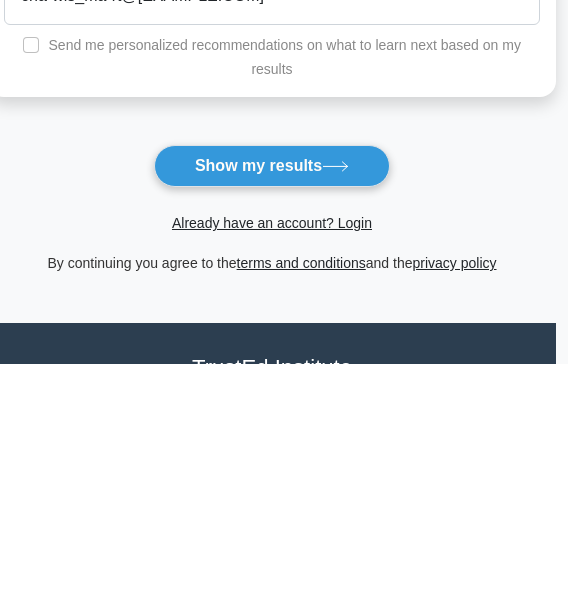 click on "Show my results" at bounding box center (272, 401) 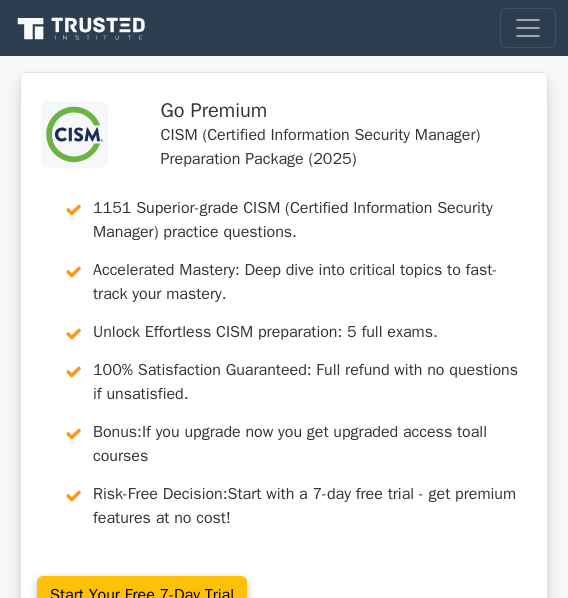 scroll, scrollTop: 0, scrollLeft: 0, axis: both 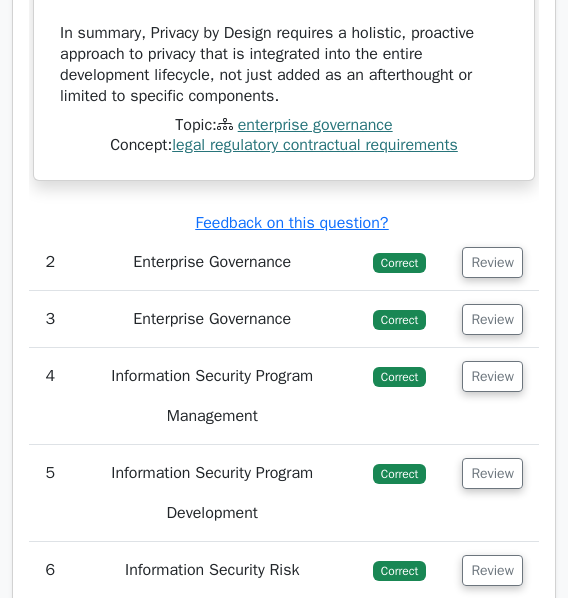 click on "Review" at bounding box center [492, 262] 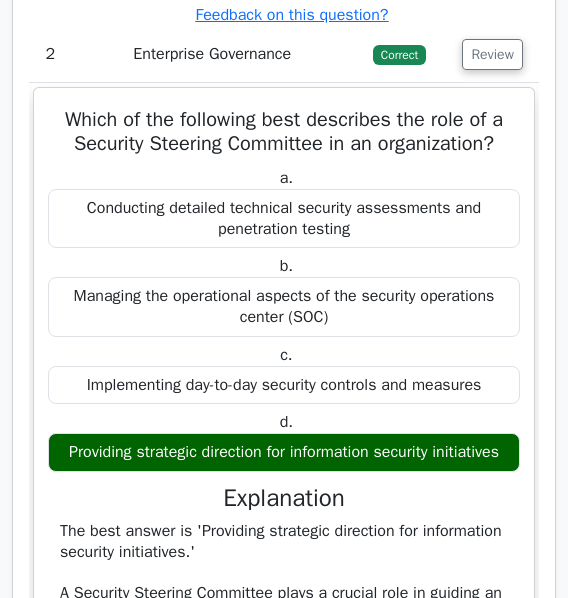 scroll, scrollTop: 3761, scrollLeft: 0, axis: vertical 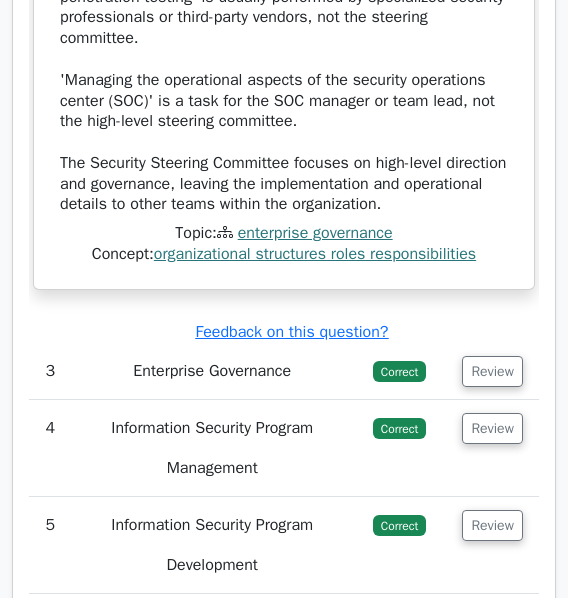click on "Review" at bounding box center [492, 372] 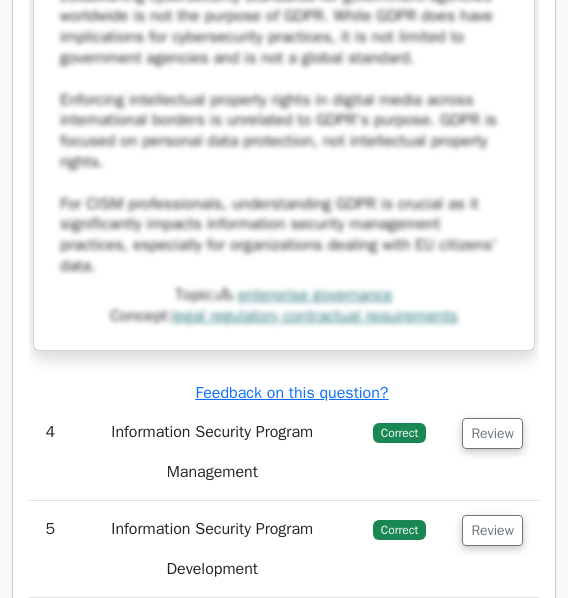 click on "Review" at bounding box center (492, 434) 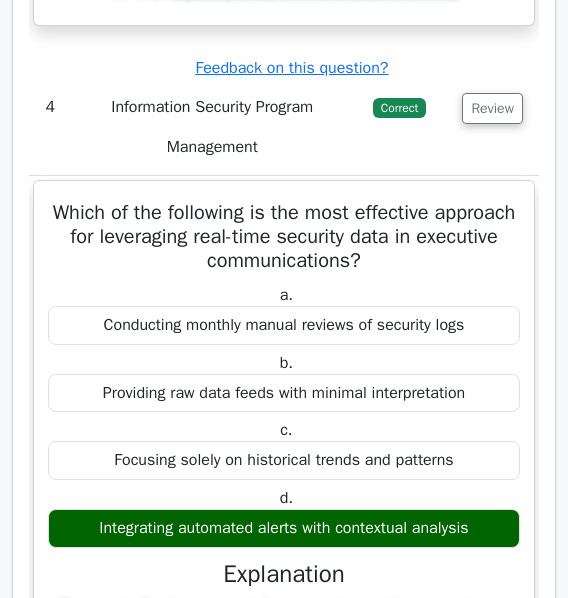 scroll, scrollTop: 6427, scrollLeft: 0, axis: vertical 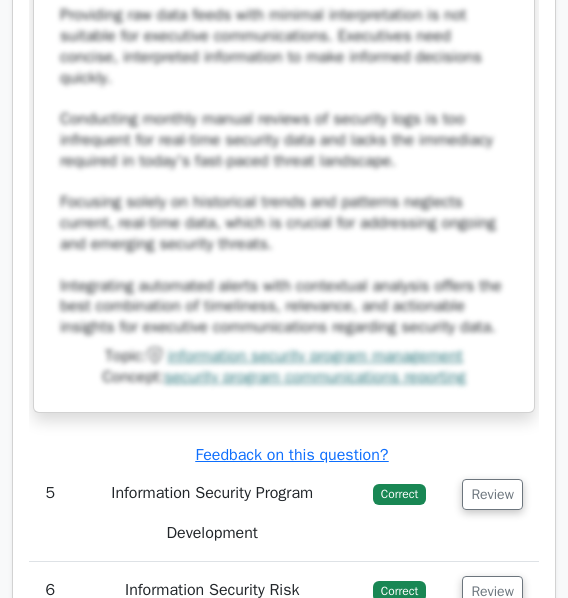 click on "Review" at bounding box center (492, 495) 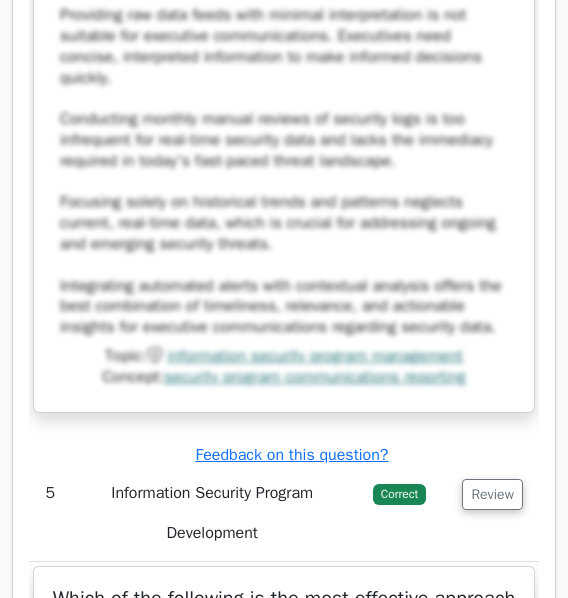 click on "Review" at bounding box center (492, 494) 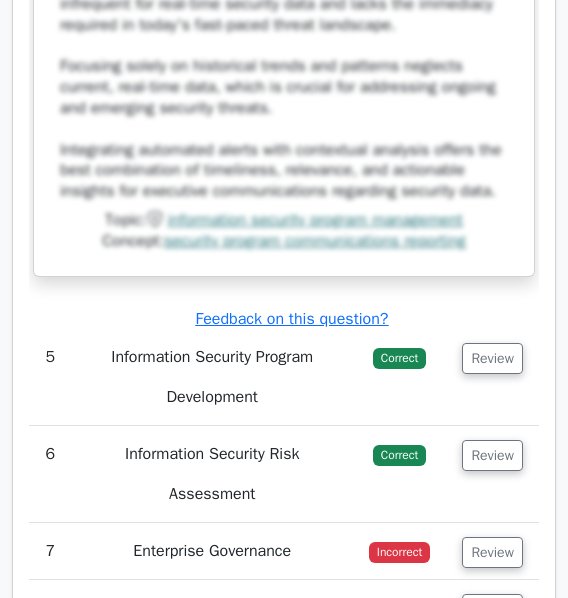 scroll, scrollTop: 7492, scrollLeft: 0, axis: vertical 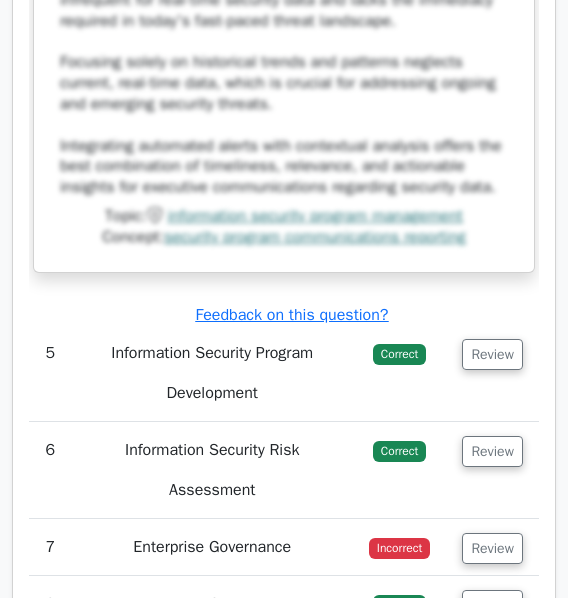 click on "Review" at bounding box center (492, 354) 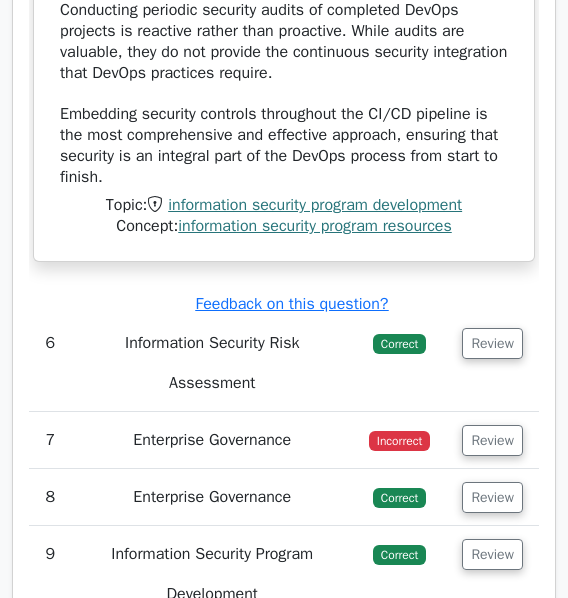 scroll, scrollTop: 9025, scrollLeft: 0, axis: vertical 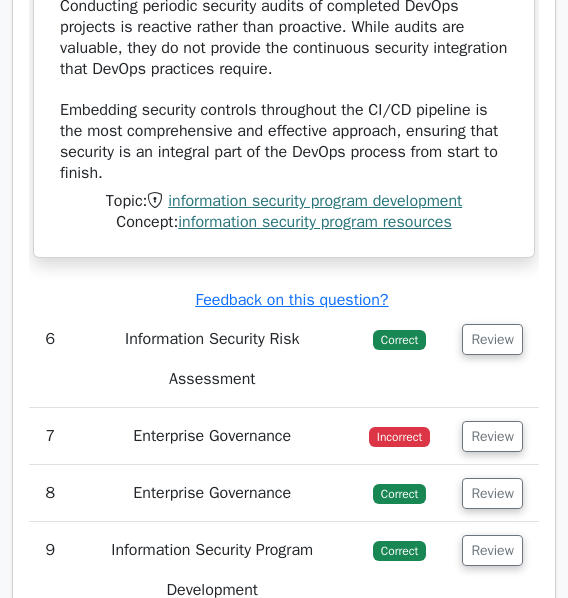 click on "Review" at bounding box center [492, 339] 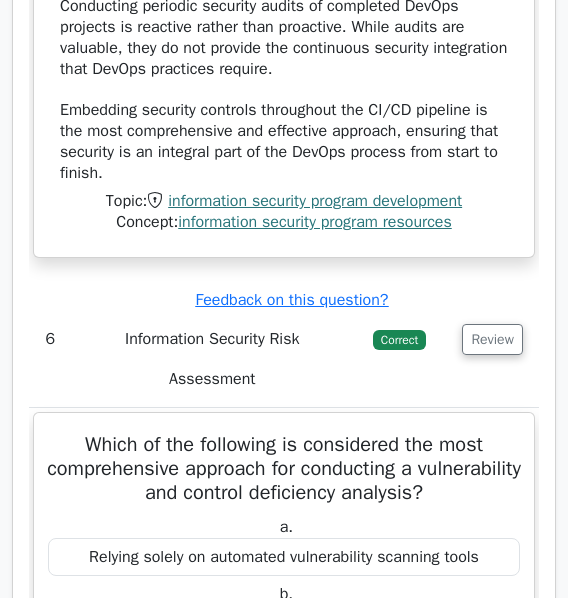 click on "Review" at bounding box center (492, 339) 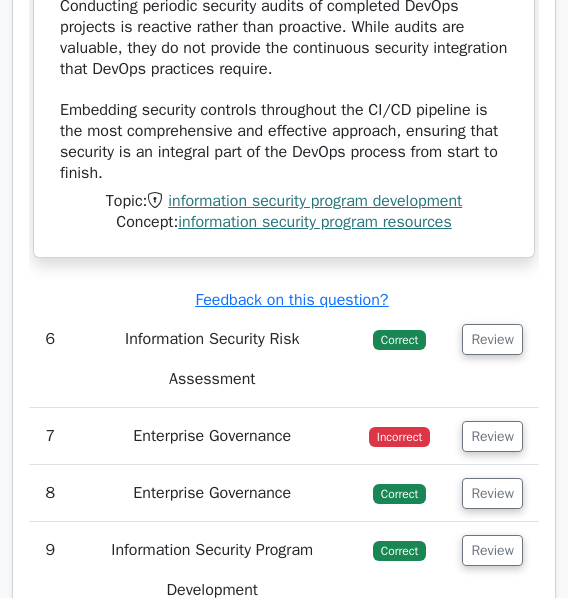 click on "Review" at bounding box center [492, 339] 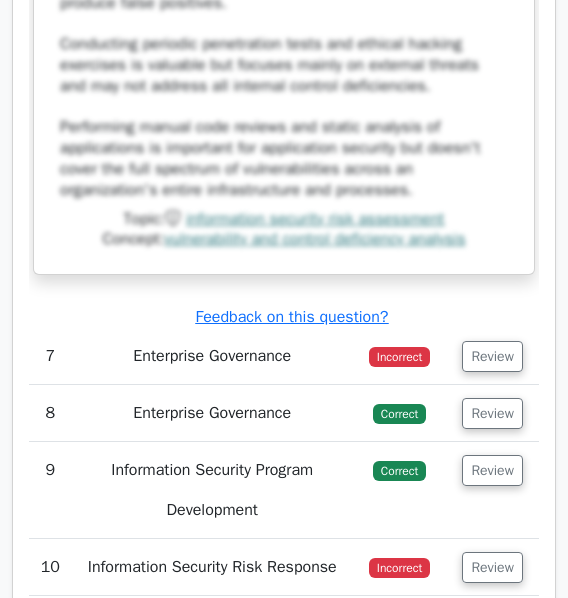 scroll, scrollTop: 10317, scrollLeft: 0, axis: vertical 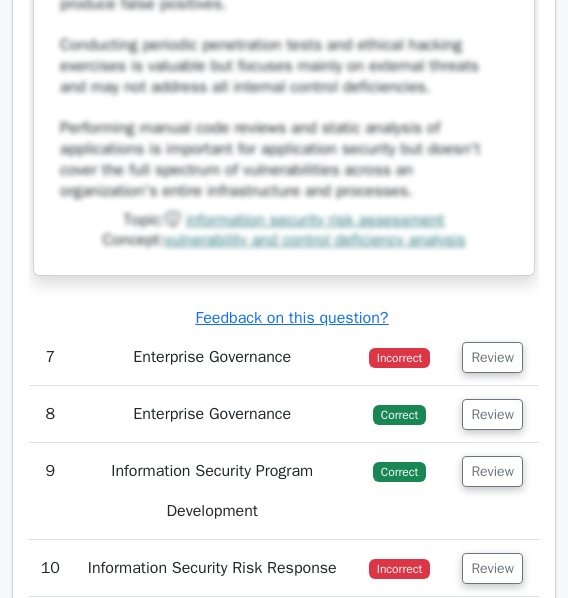 click on "Review" at bounding box center [492, 568] 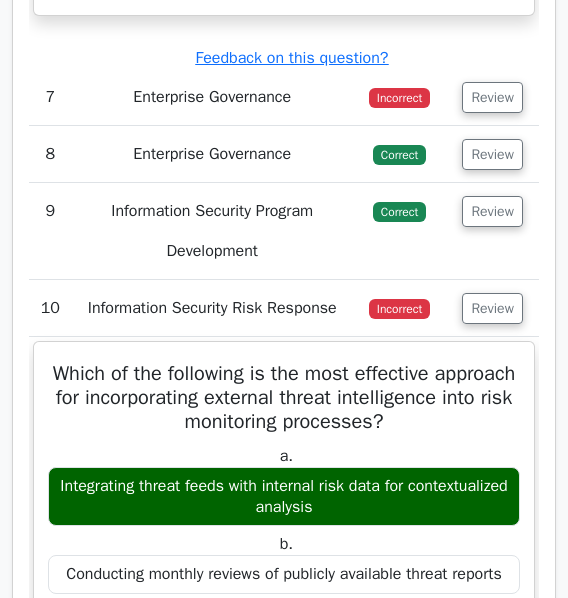 scroll, scrollTop: 10619, scrollLeft: 0, axis: vertical 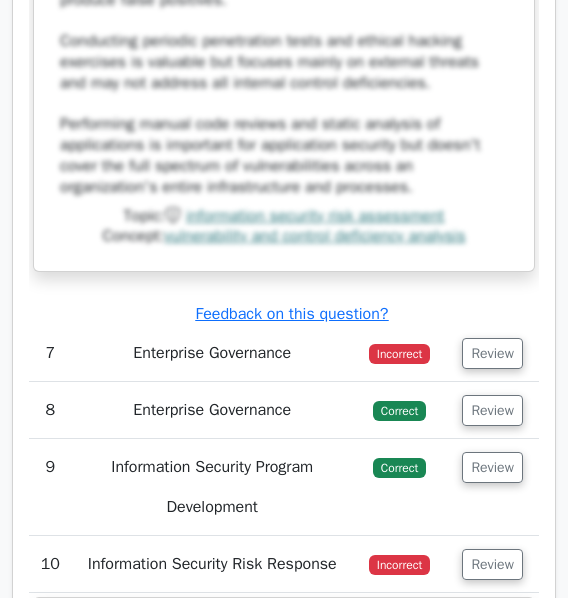 click on "Review" at bounding box center (492, 468) 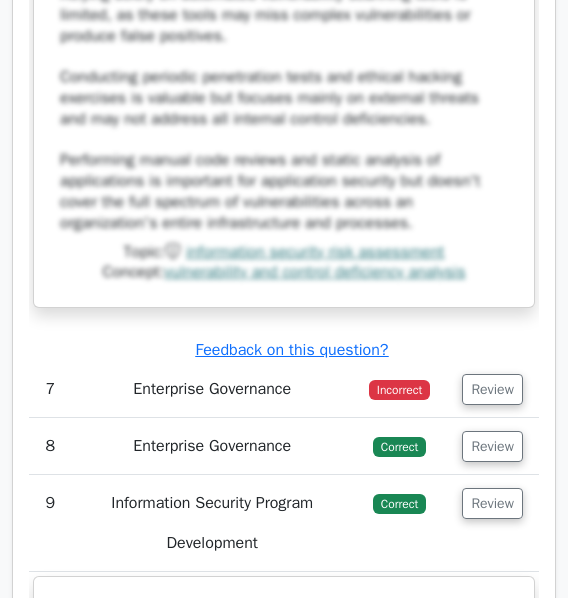 click on "Review" at bounding box center (492, 447) 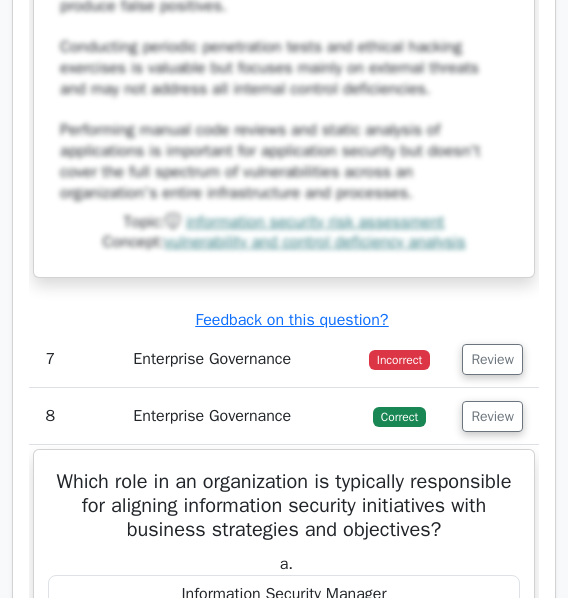 scroll, scrollTop: 10264, scrollLeft: 0, axis: vertical 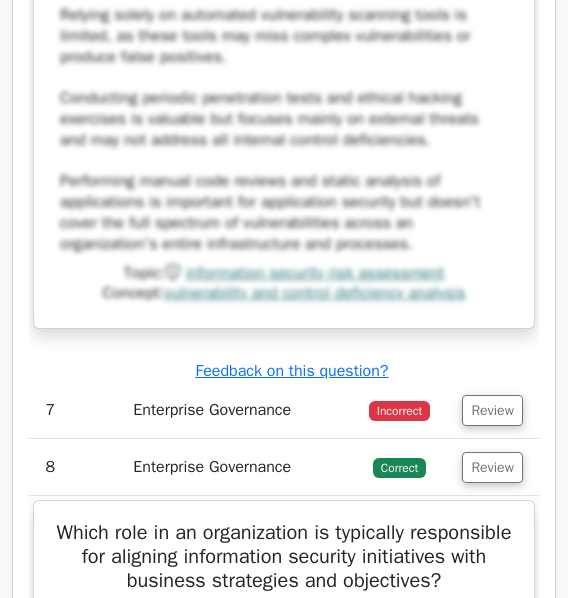 click on "Review" at bounding box center [492, 410] 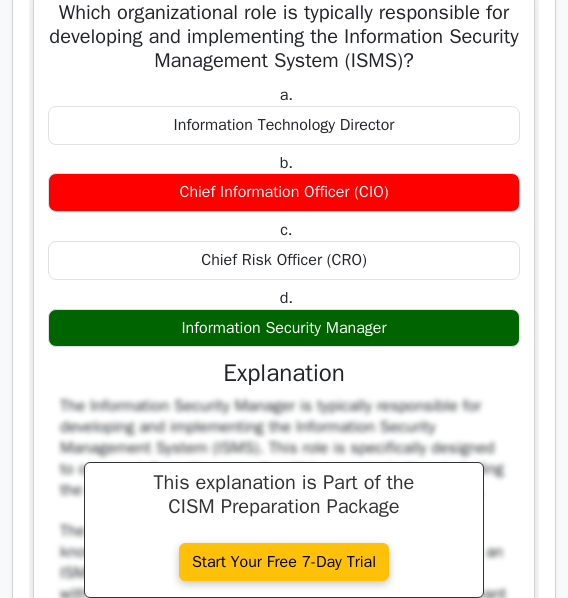 scroll, scrollTop: 10728, scrollLeft: 0, axis: vertical 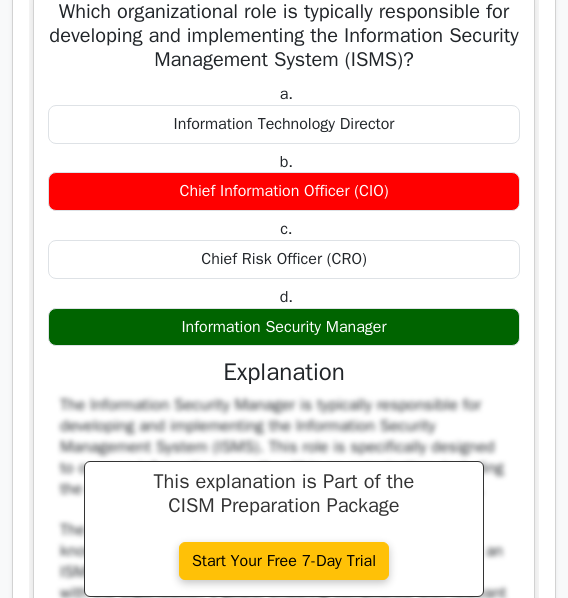 click on "The Information Security Manager is typically responsible for developing and implementing the Information Security Management System (ISMS). This role is specifically designed to oversee information security within an organization, including the creation, implementation, and maintenance of the ISMS. The Information Security Manager has the specialized knowledge and expertise required to develop and implement an ISMS effectively. They are responsible for aligning the ISMS with the organization's goals, ensuring compliance with relevant standards and regulations, and managing information security risks. While the other roles mentioned are important in the overall management of an organization's information technology and risk landscape, they are not primarily responsible for the ISMS: The Chief Information Officer (CIO) is responsible for the overall IT strategy and operations but typically delegates the specific task of ISMS development and implementation to the Information Security Manager." at bounding box center (284, 717) 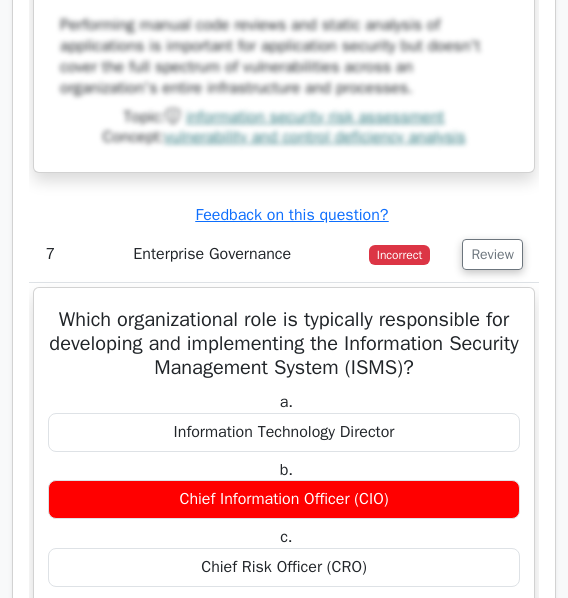 scroll, scrollTop: 10259, scrollLeft: 0, axis: vertical 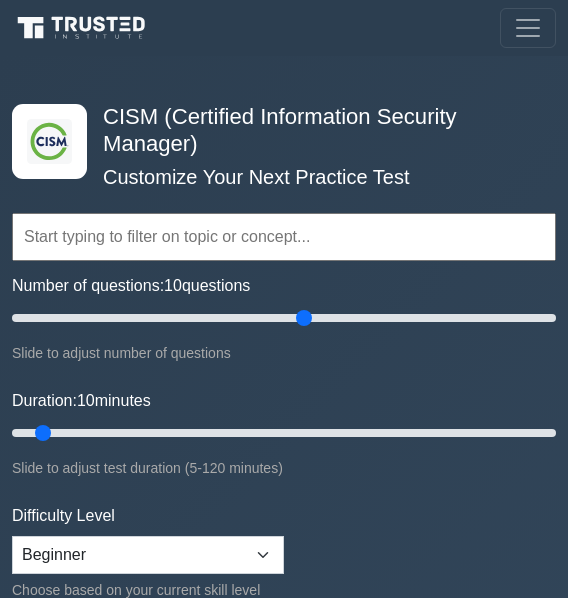 click on "Number of questions:  10  questions" at bounding box center [284, 318] 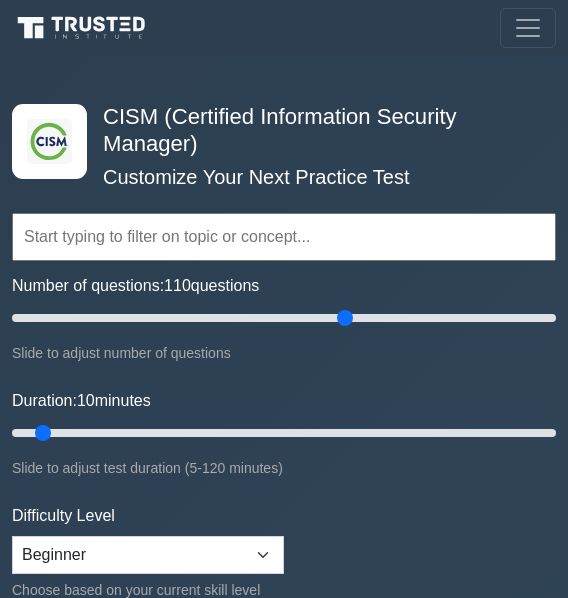 click on "Number of questions:  110  questions" at bounding box center (284, 318) 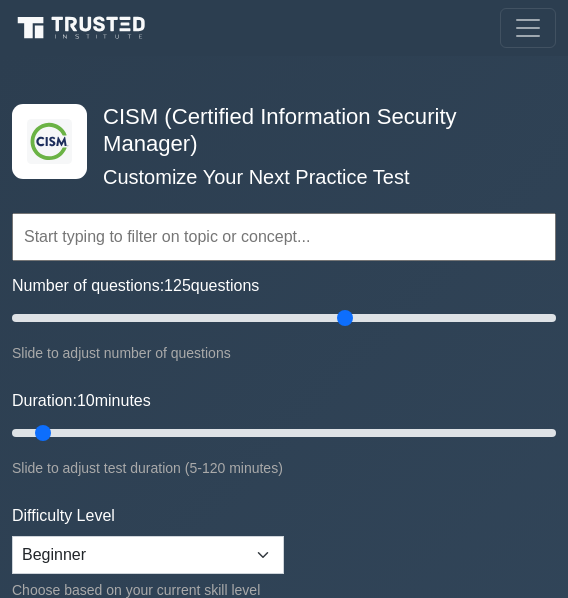 scroll, scrollTop: 0, scrollLeft: 0, axis: both 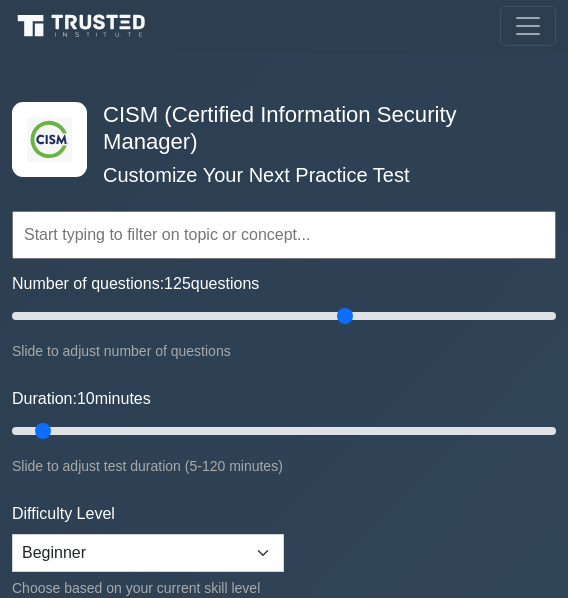 type on "185" 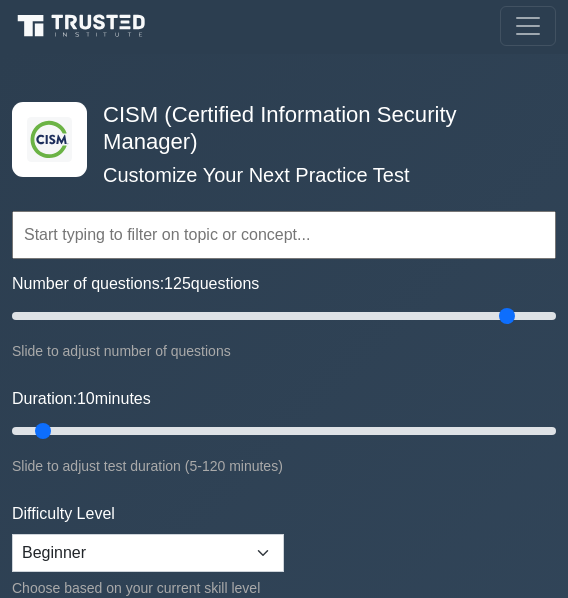 click on "Number of questions:  125  questions" at bounding box center (284, 317) 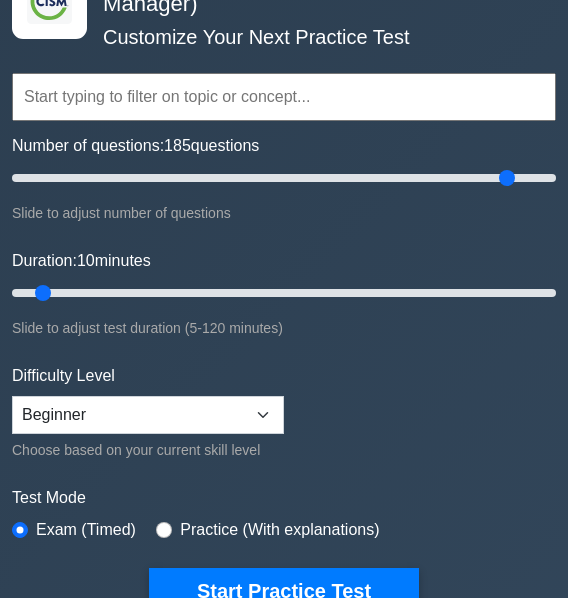 scroll, scrollTop: 143, scrollLeft: 0, axis: vertical 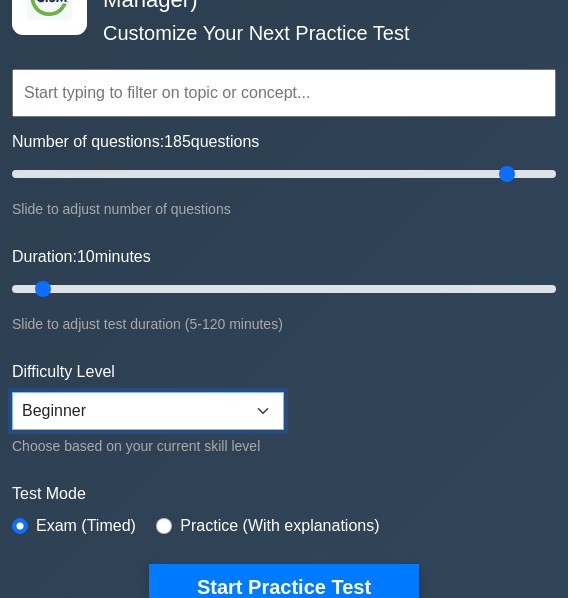 click on "Beginner
Intermediate
Expert" at bounding box center (148, 412) 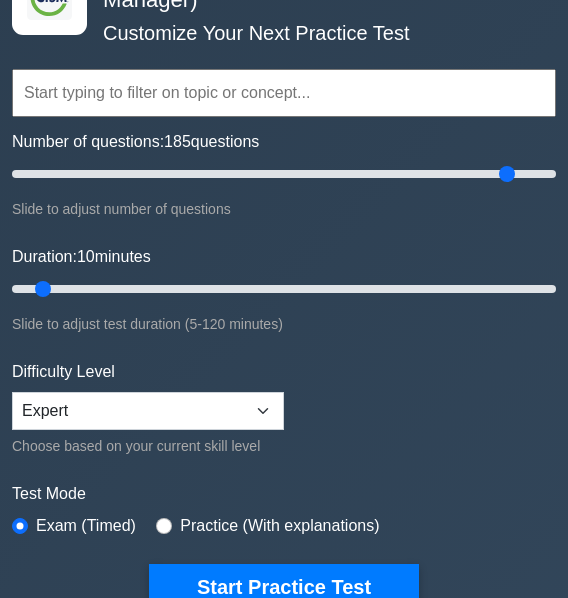 click on "Start Practice Test" at bounding box center [284, 587] 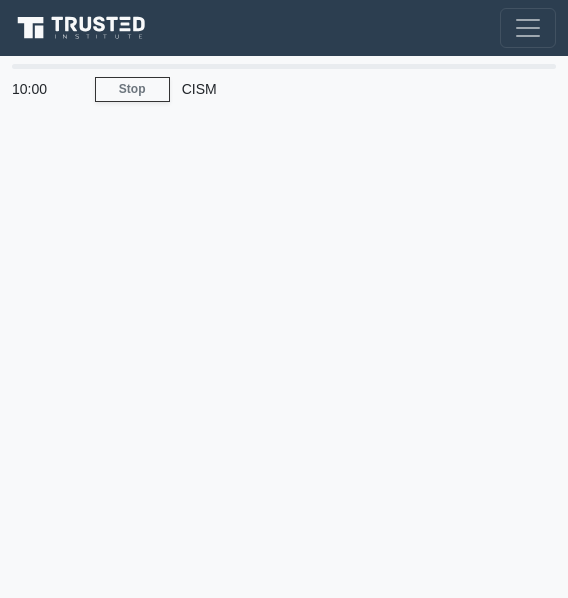 scroll, scrollTop: 0, scrollLeft: 0, axis: both 